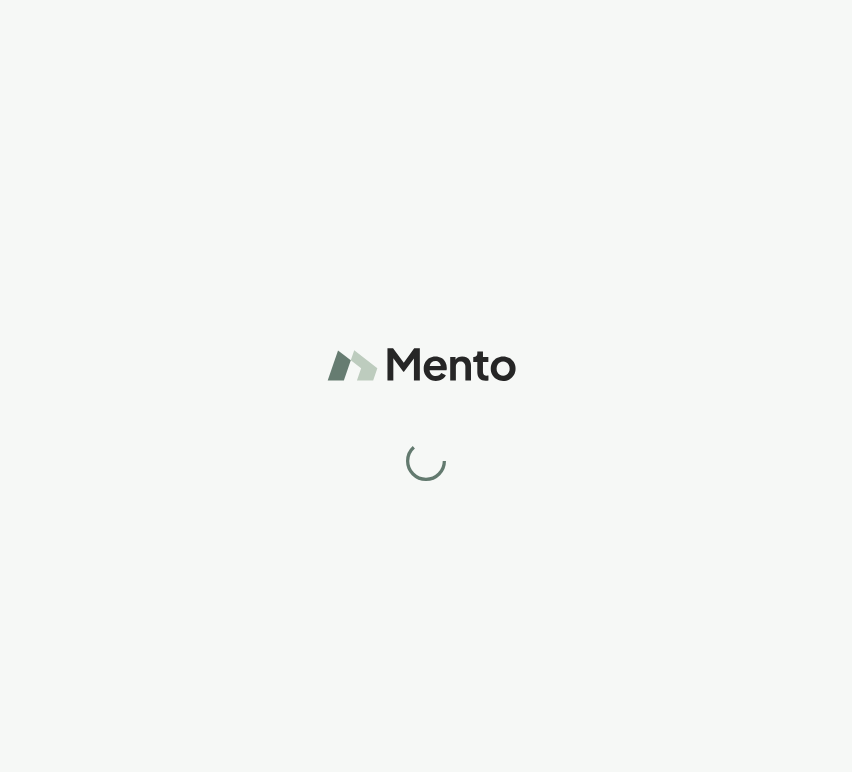 scroll, scrollTop: 0, scrollLeft: 0, axis: both 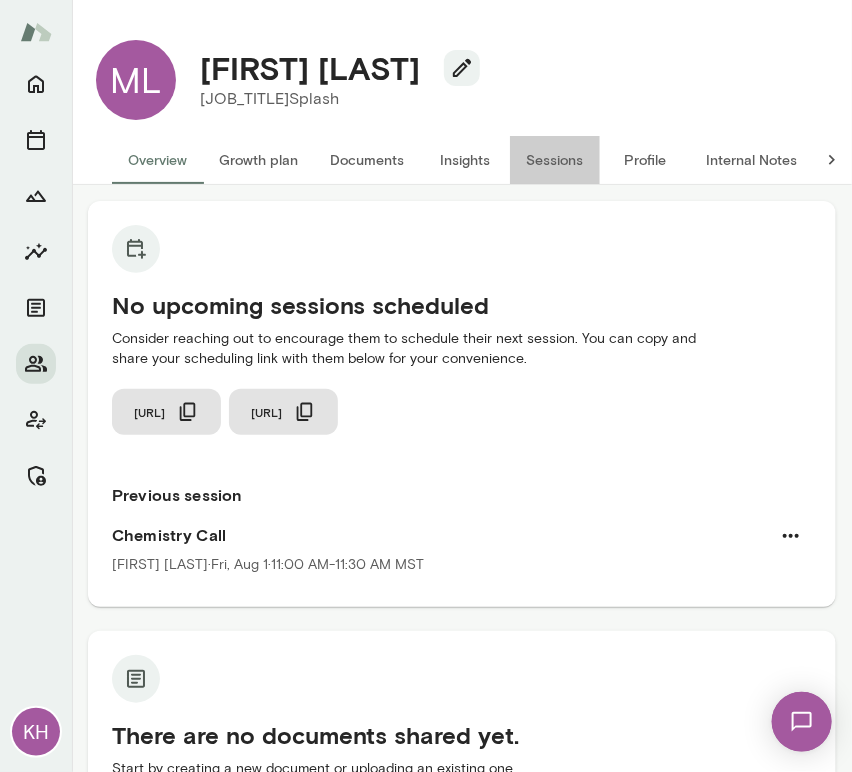 click on "Sessions" at bounding box center (555, 160) 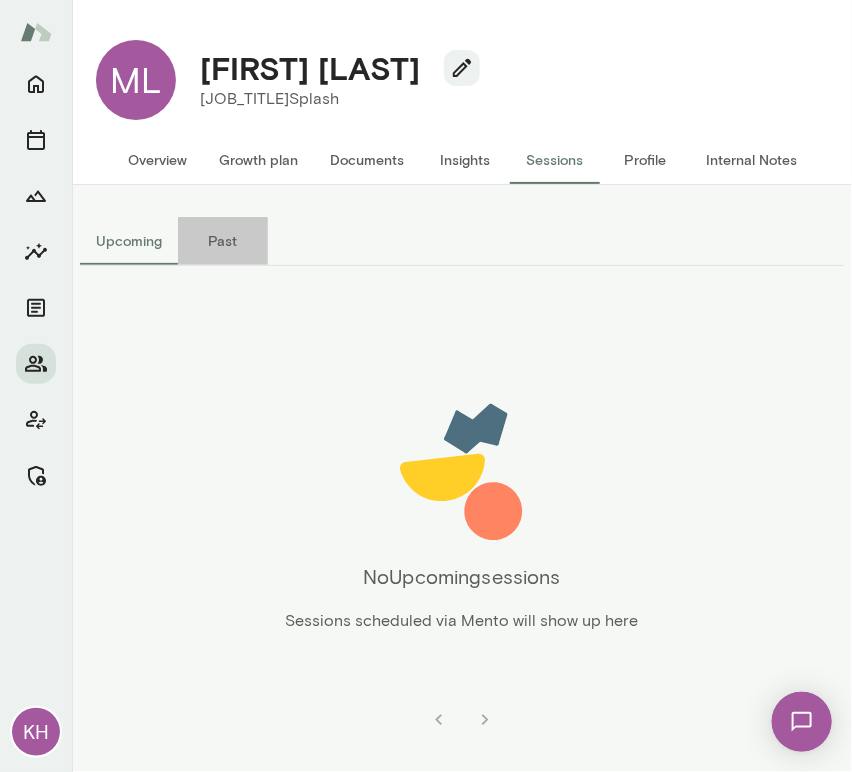 click on "Past" at bounding box center [223, 241] 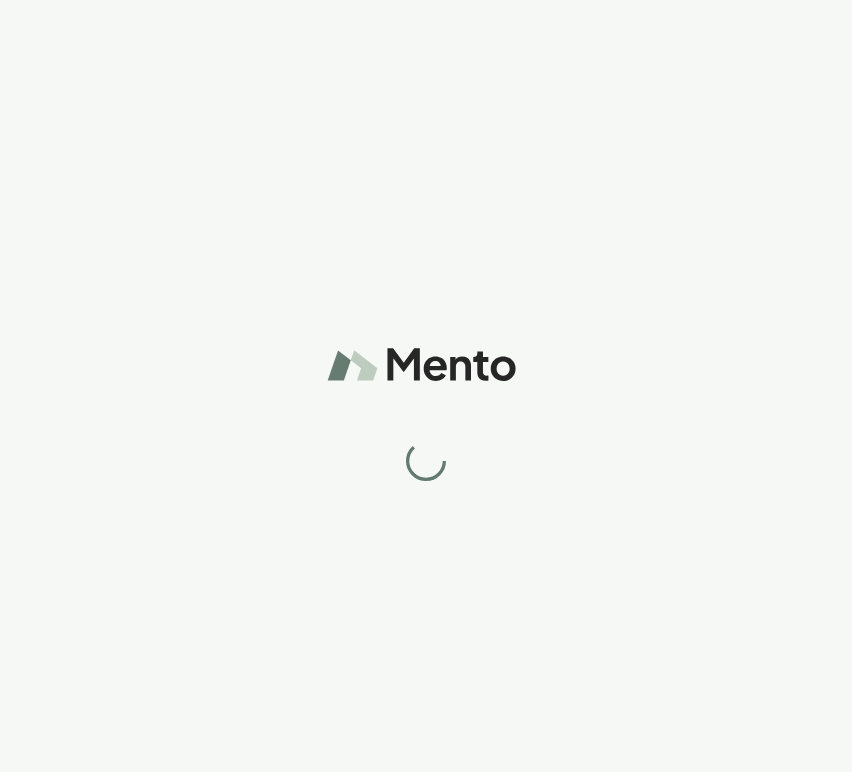 scroll, scrollTop: 0, scrollLeft: 0, axis: both 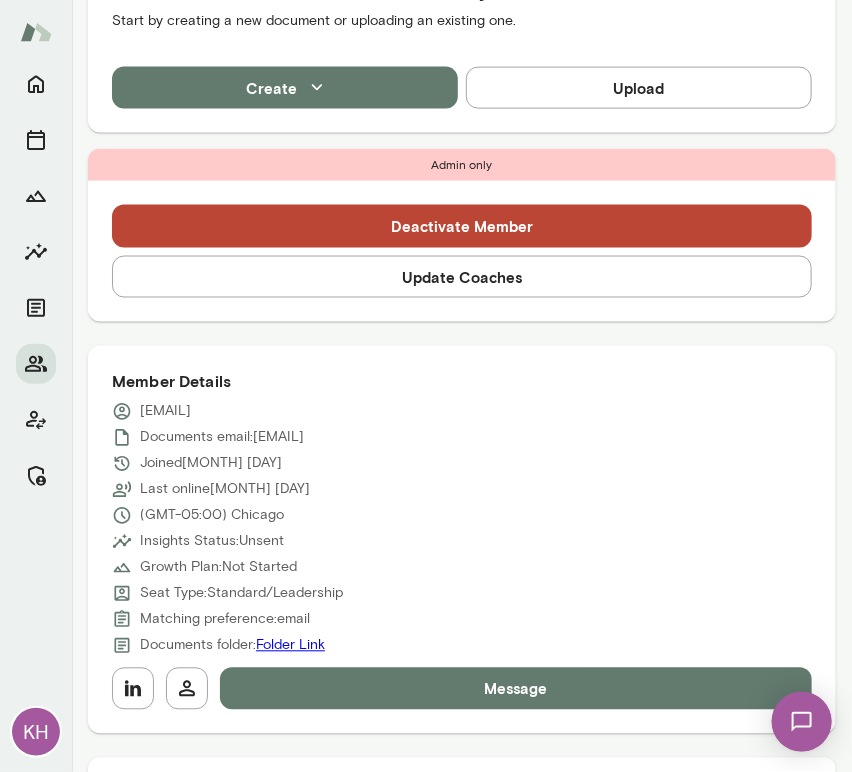 click on "Update Coaches" at bounding box center (462, 277) 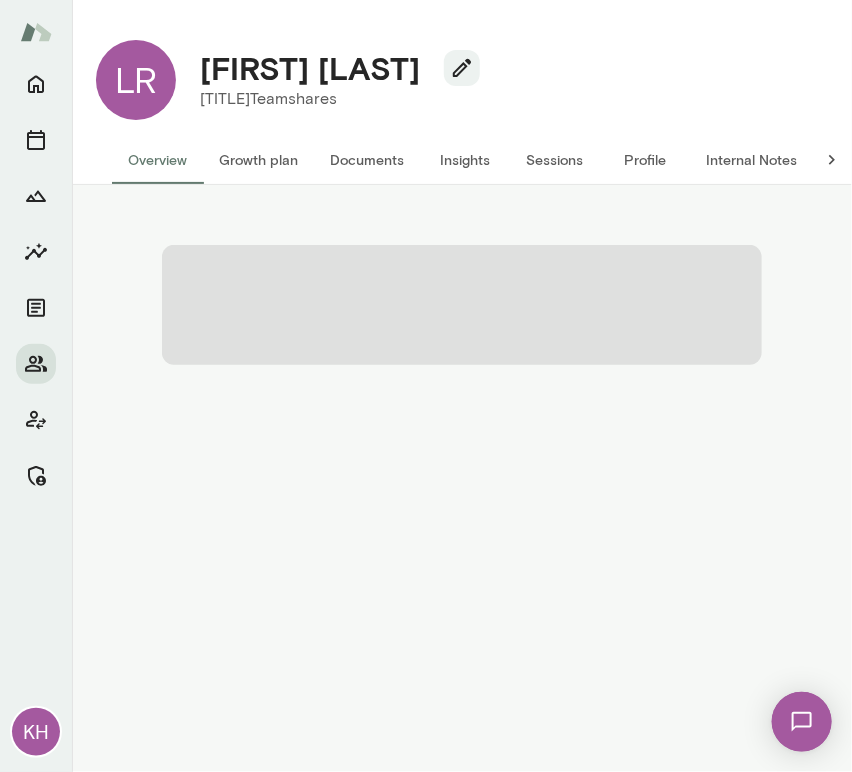 scroll, scrollTop: 0, scrollLeft: 0, axis: both 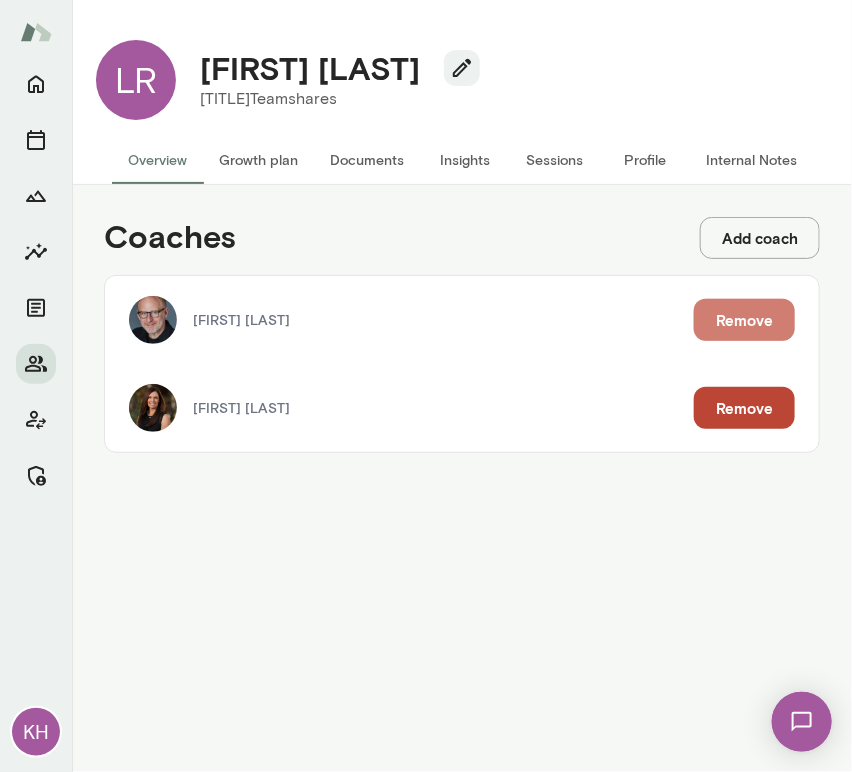 click on "Remove" at bounding box center (744, 320) 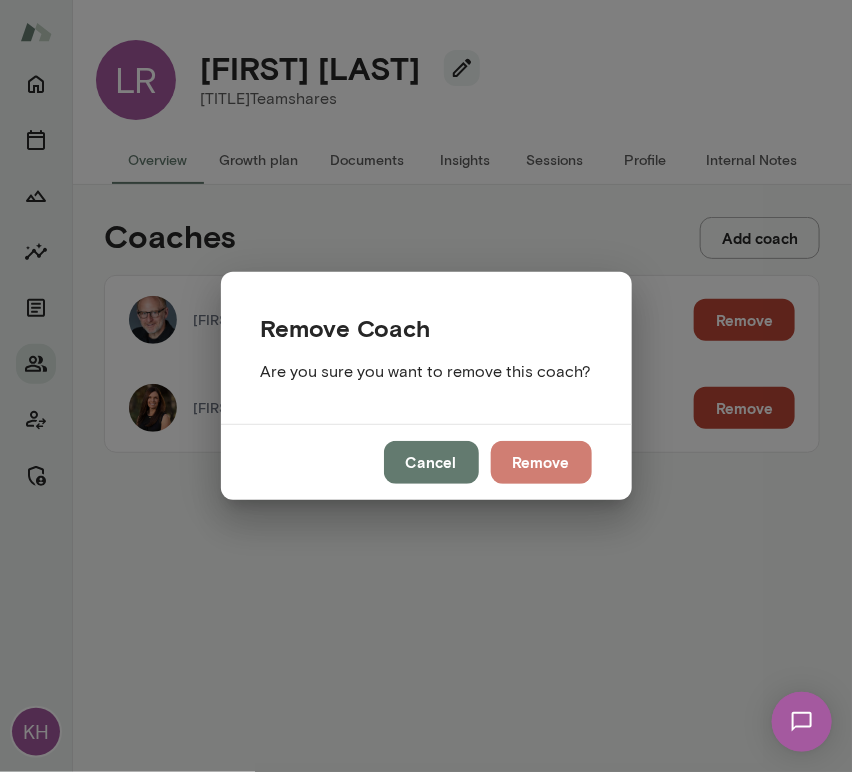 click on "Remove" at bounding box center (541, 462) 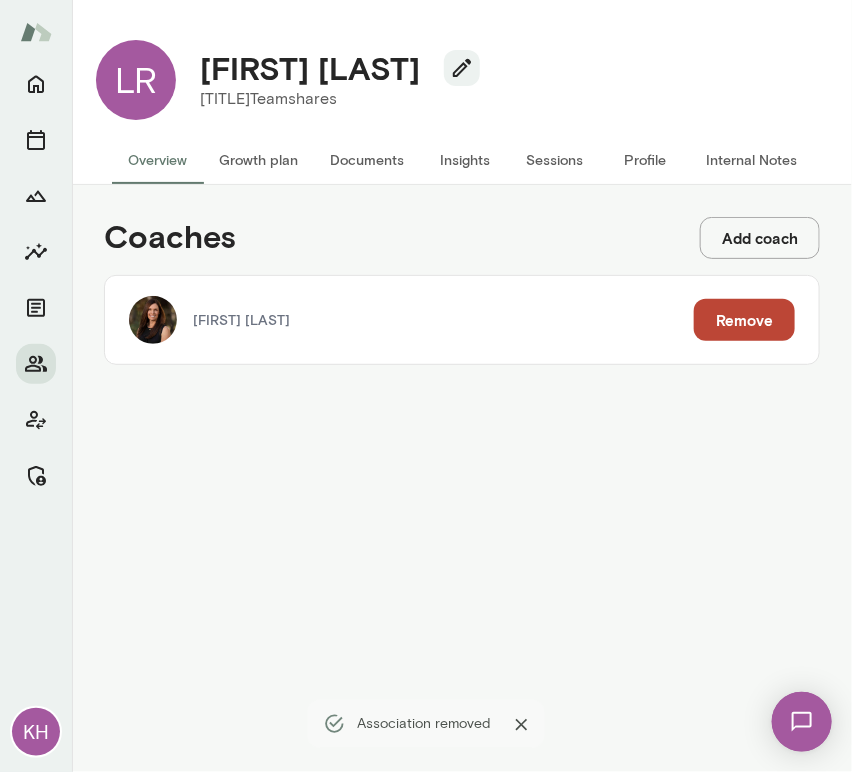 click on "Sessions" at bounding box center (555, 160) 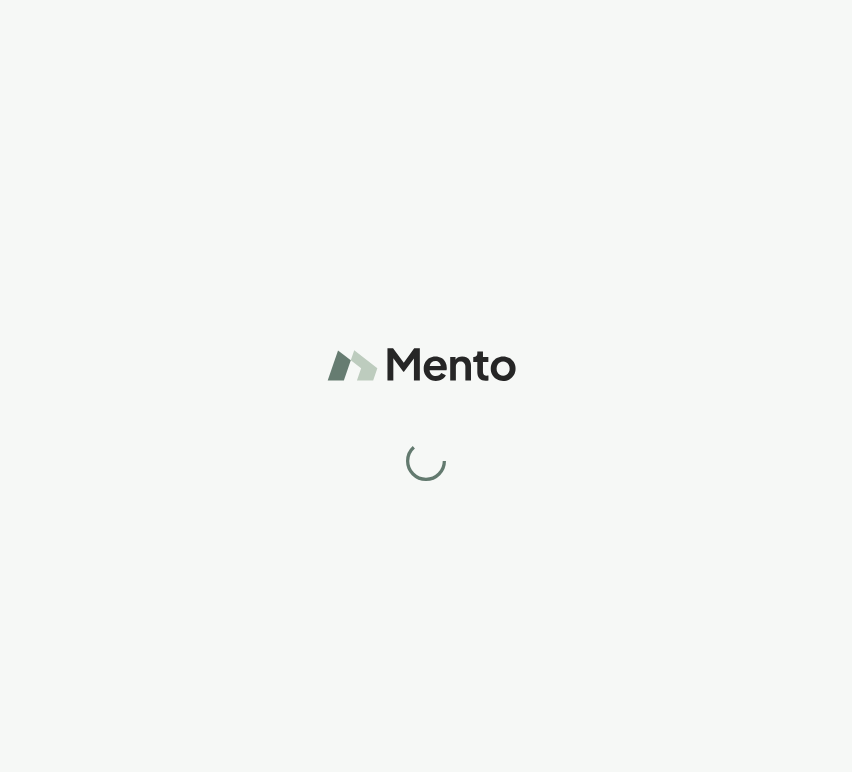 scroll, scrollTop: 0, scrollLeft: 0, axis: both 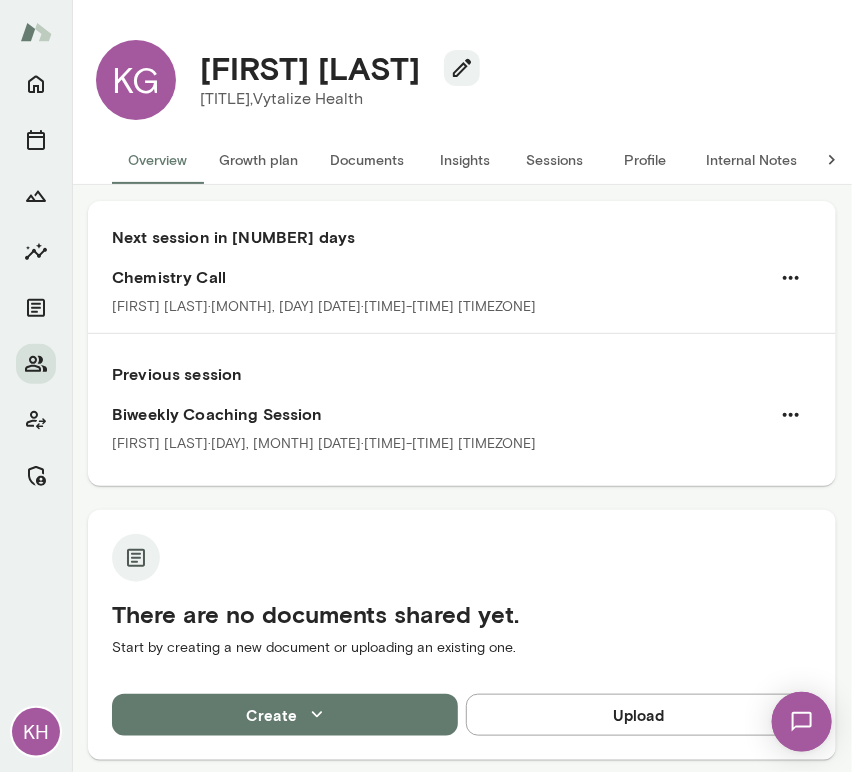 click on "Sessions" at bounding box center (555, 160) 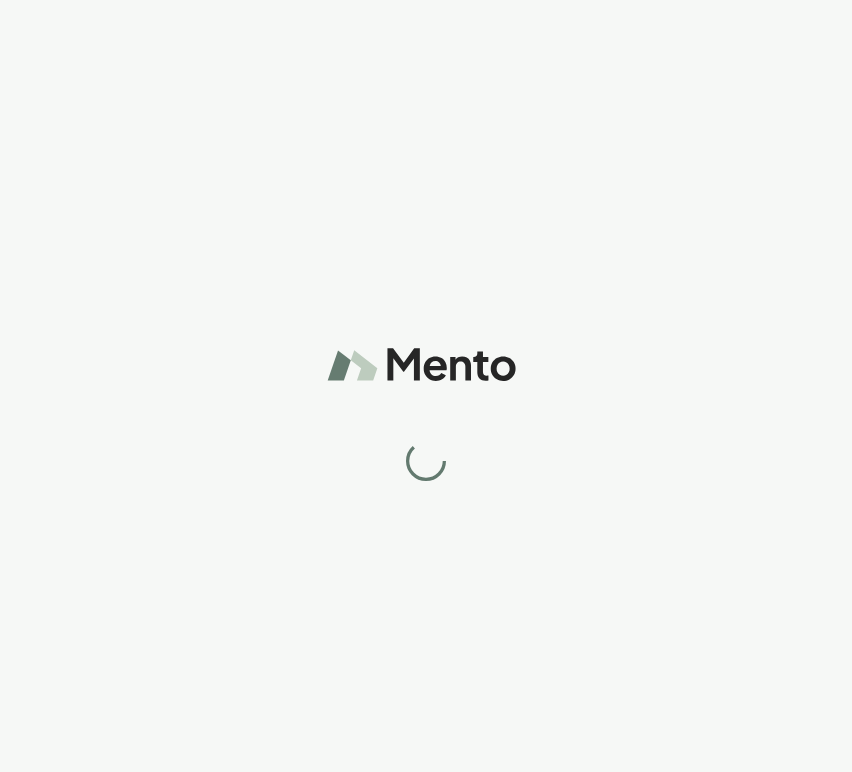 scroll, scrollTop: 0, scrollLeft: 0, axis: both 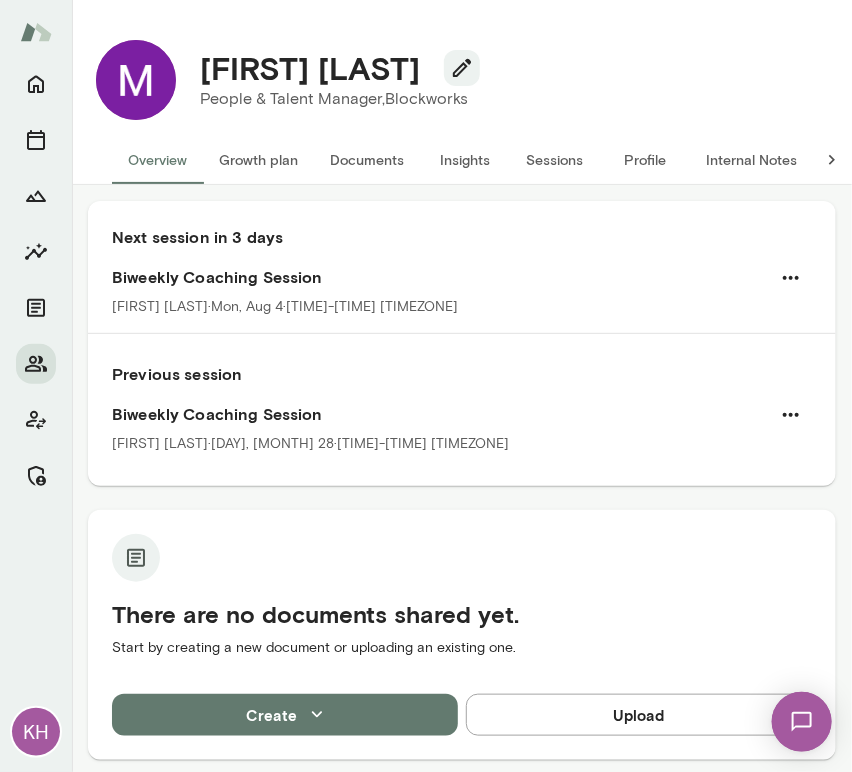 click on "Sessions" at bounding box center [555, 160] 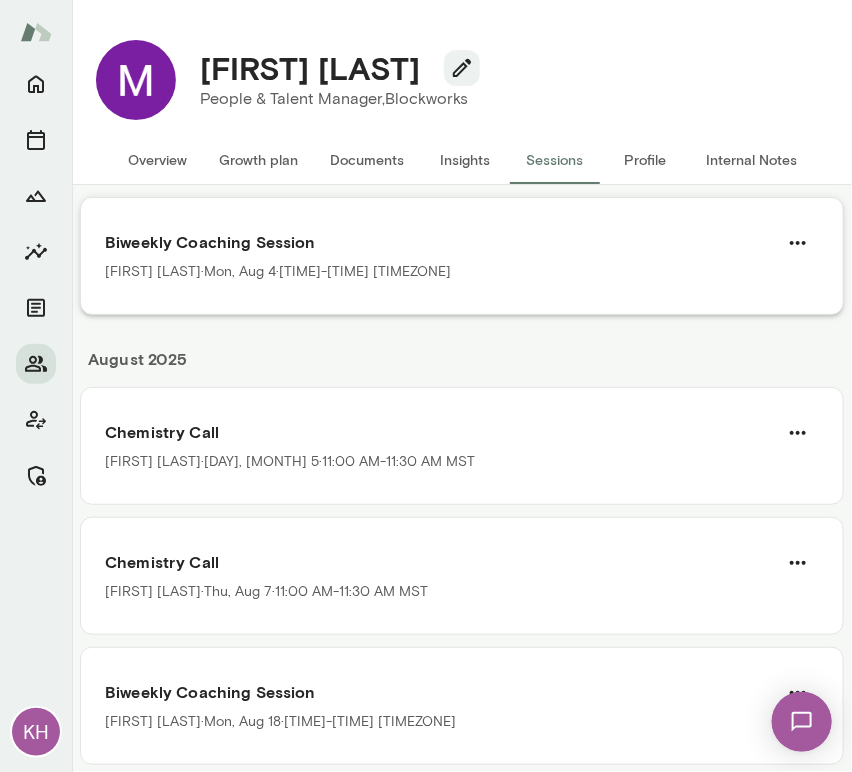 scroll, scrollTop: 0, scrollLeft: 0, axis: both 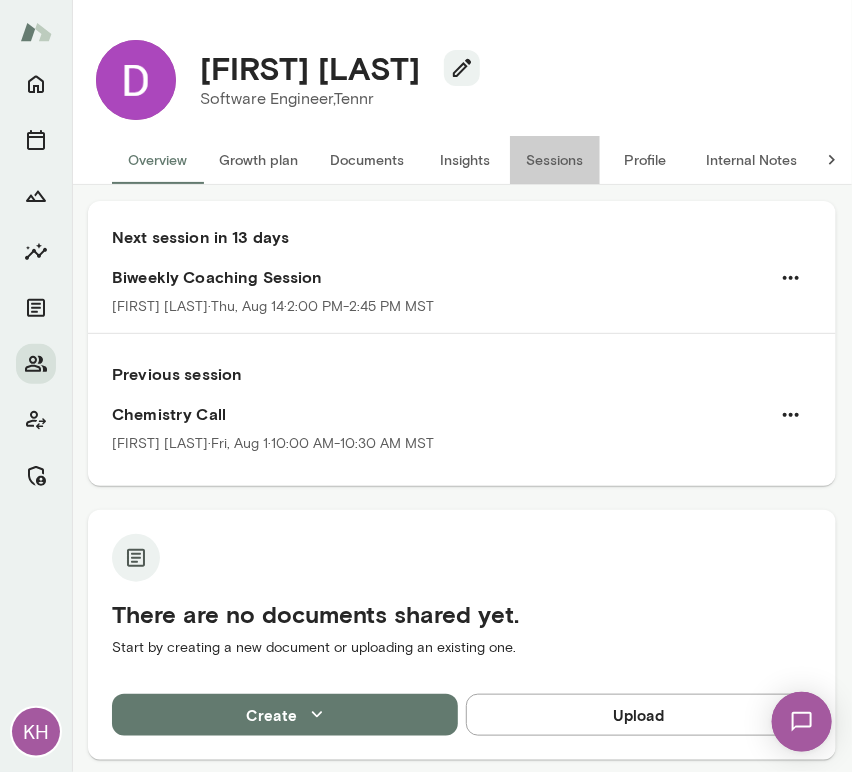 click on "Sessions" at bounding box center (555, 160) 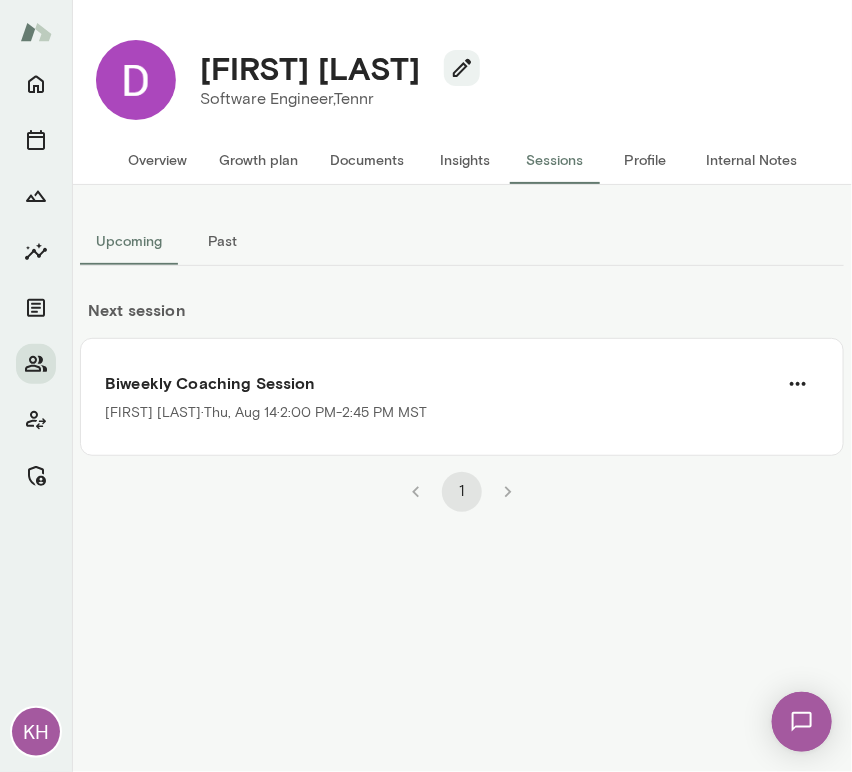 click on "Past" at bounding box center (223, 241) 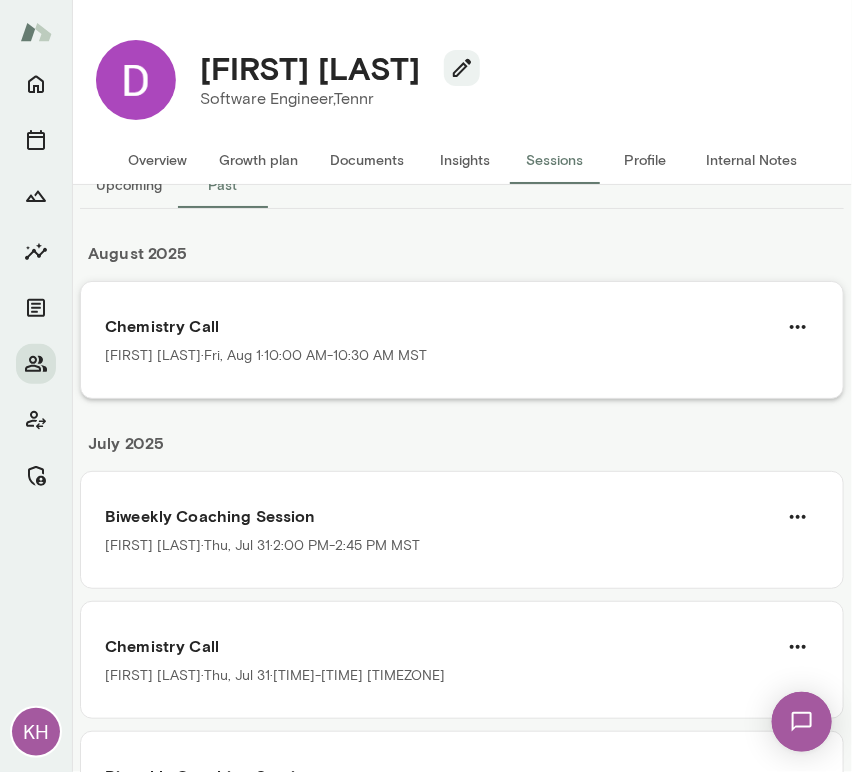 scroll, scrollTop: 60, scrollLeft: 0, axis: vertical 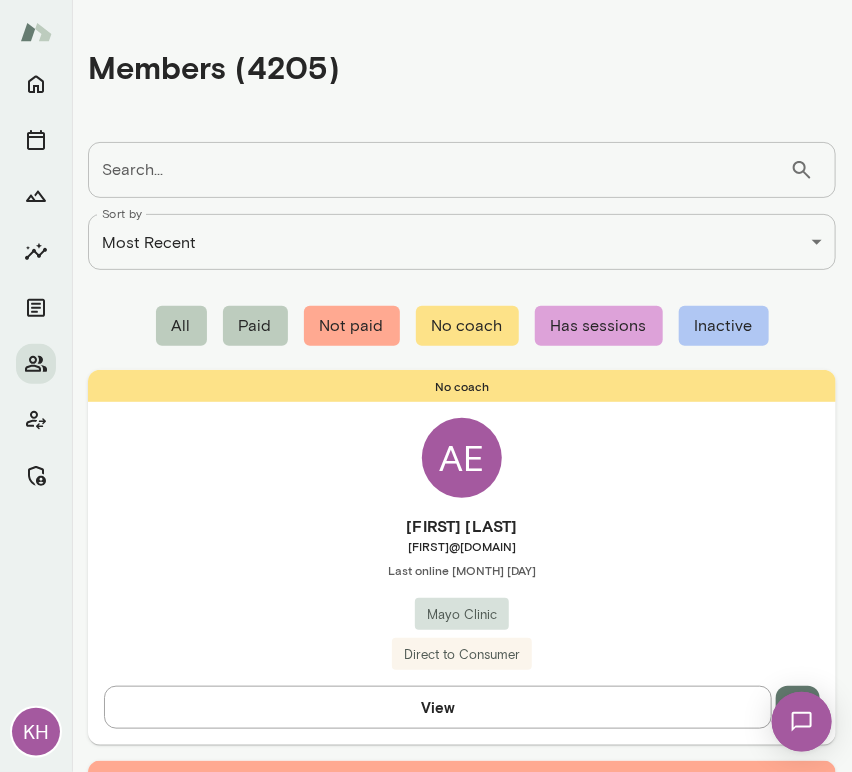 click on "Search..." at bounding box center (439, 170) 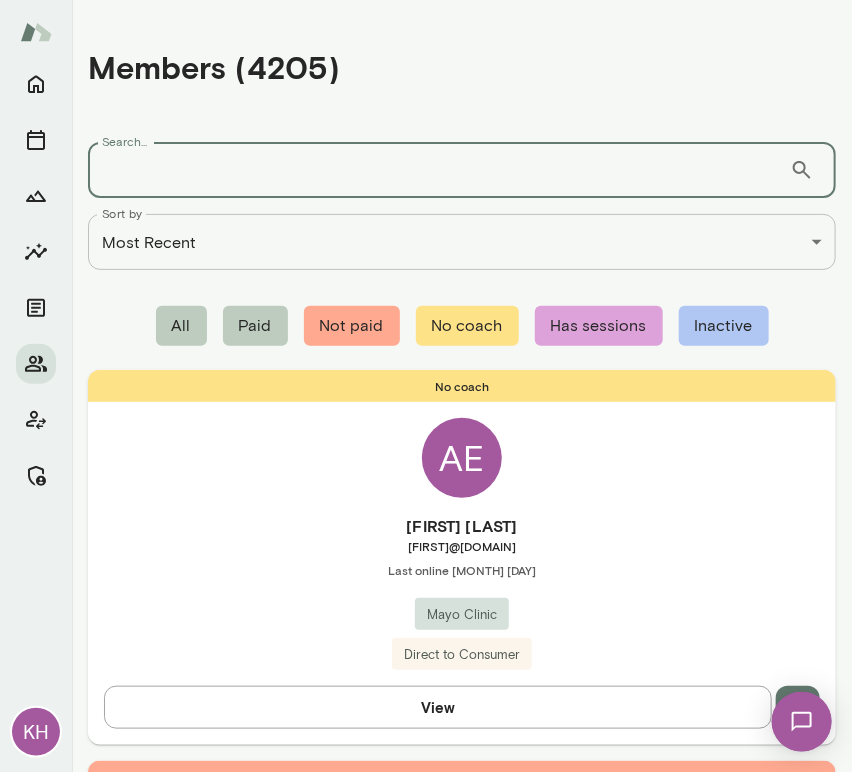 paste on "**********" 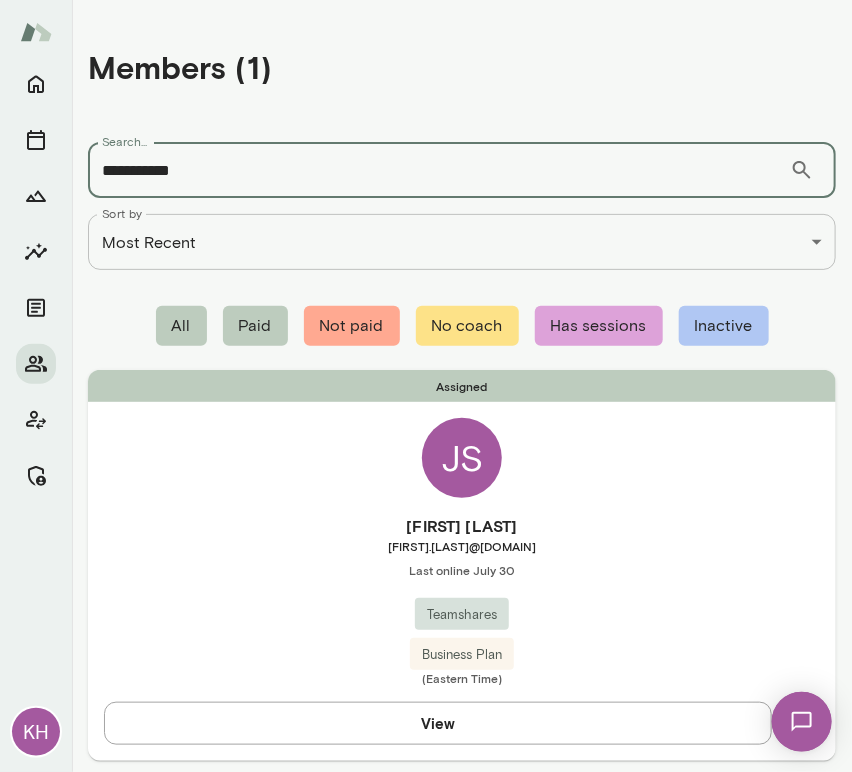 type on "**********" 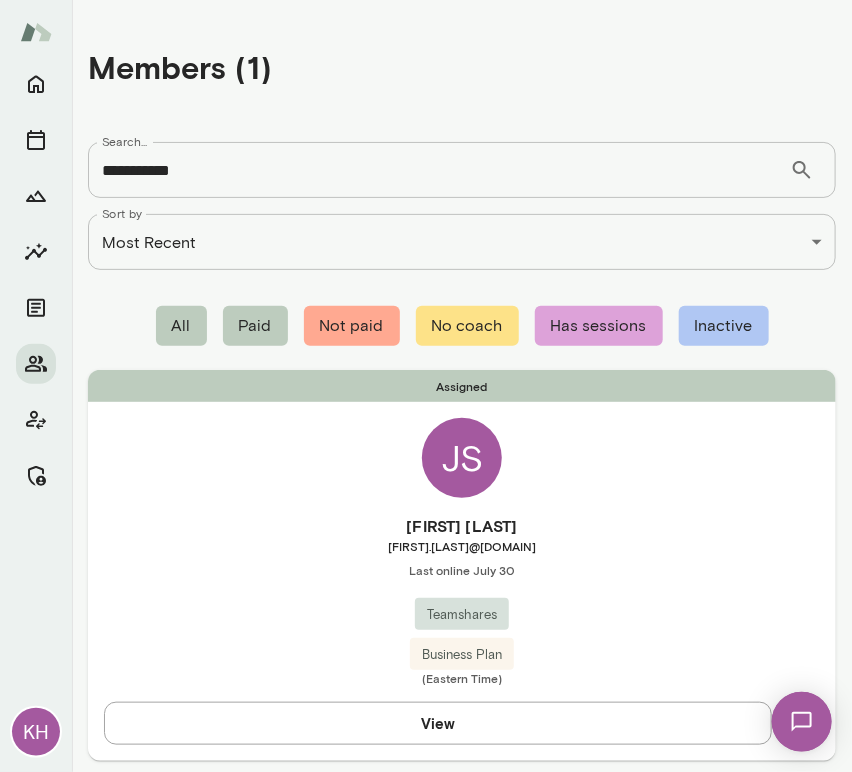 click on "Assigned [INITIALS] [FIRST] [LAST] [FIRST].[LAST]@[DOMAIN] Last online [MONTH] [DAY] [DOMAIN] Business Plan ([TIMEZONE]) View" at bounding box center [462, 565] 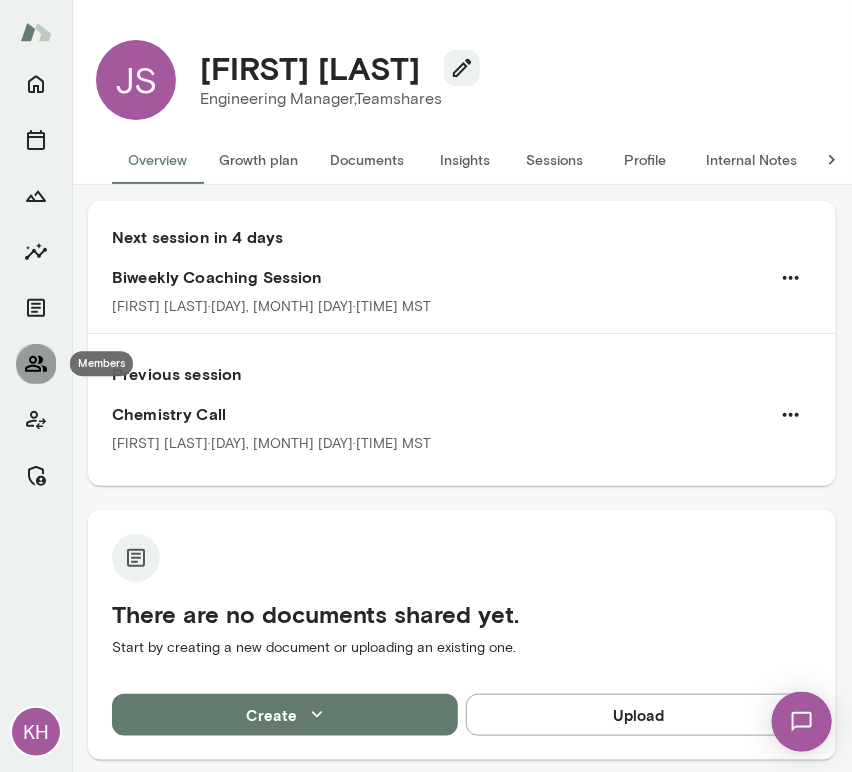 click 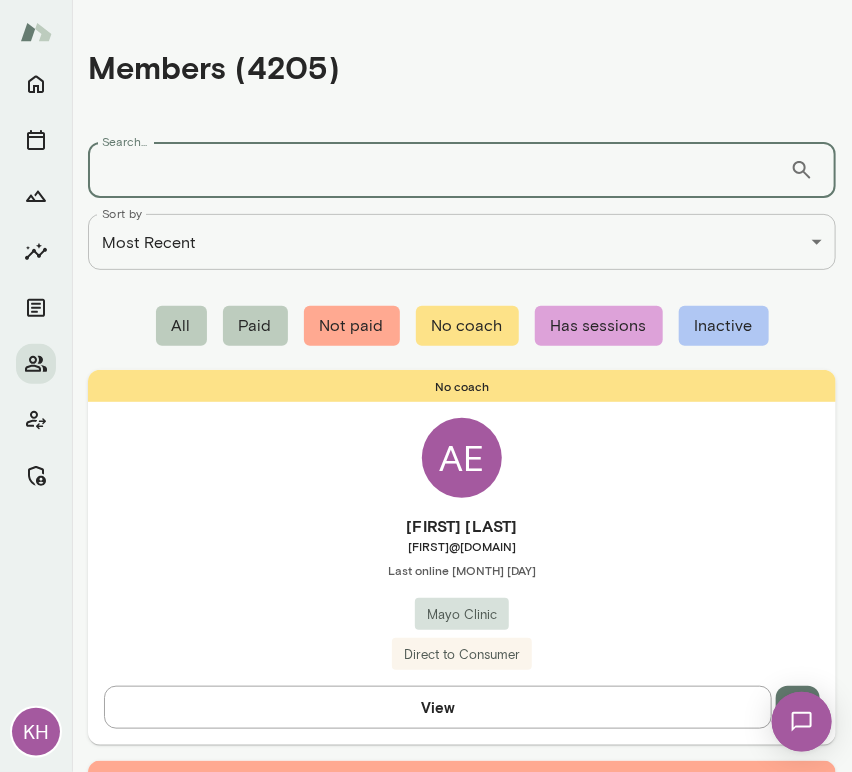 click on "Search..." at bounding box center (439, 170) 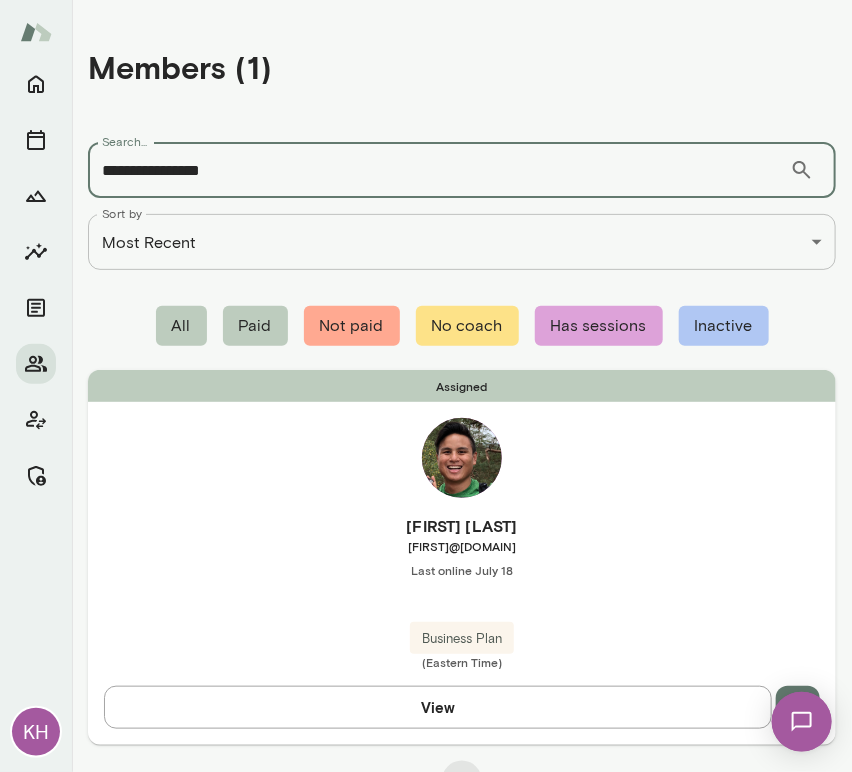 type on "**********" 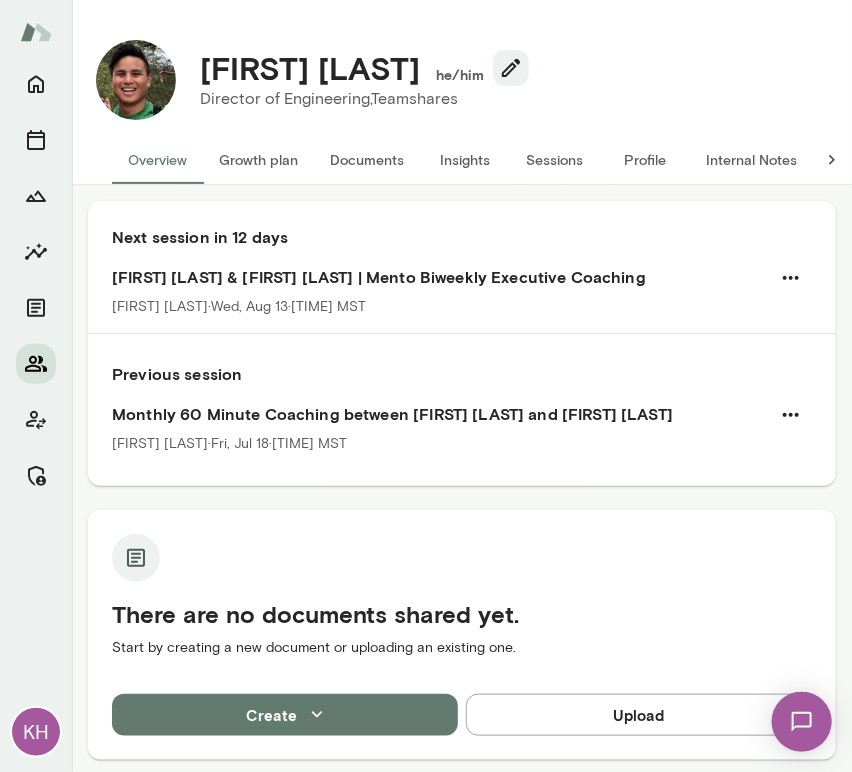 click 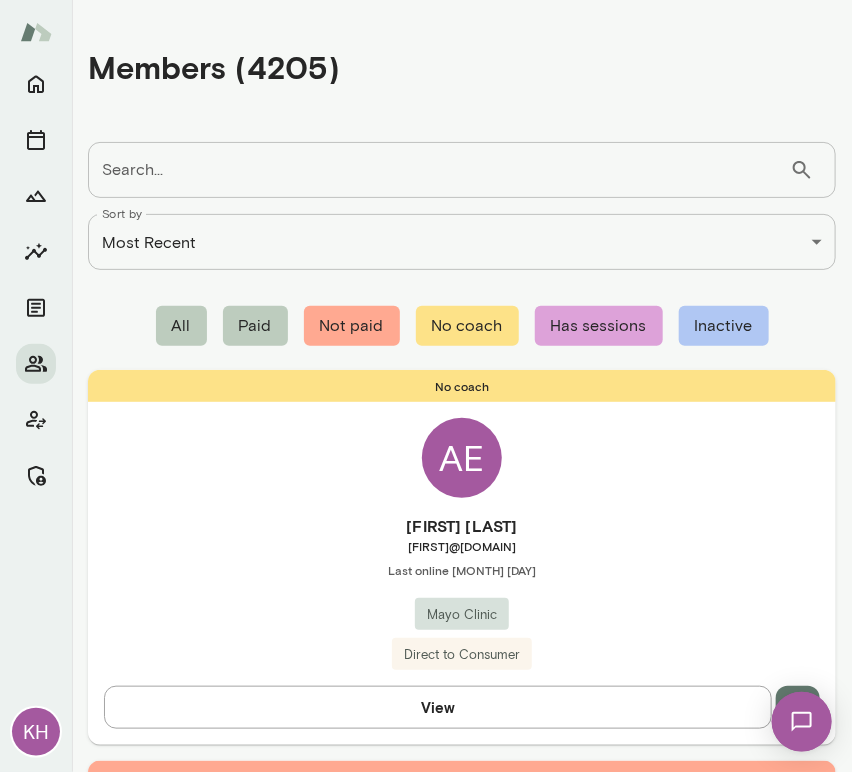 click on "Search..." at bounding box center [439, 170] 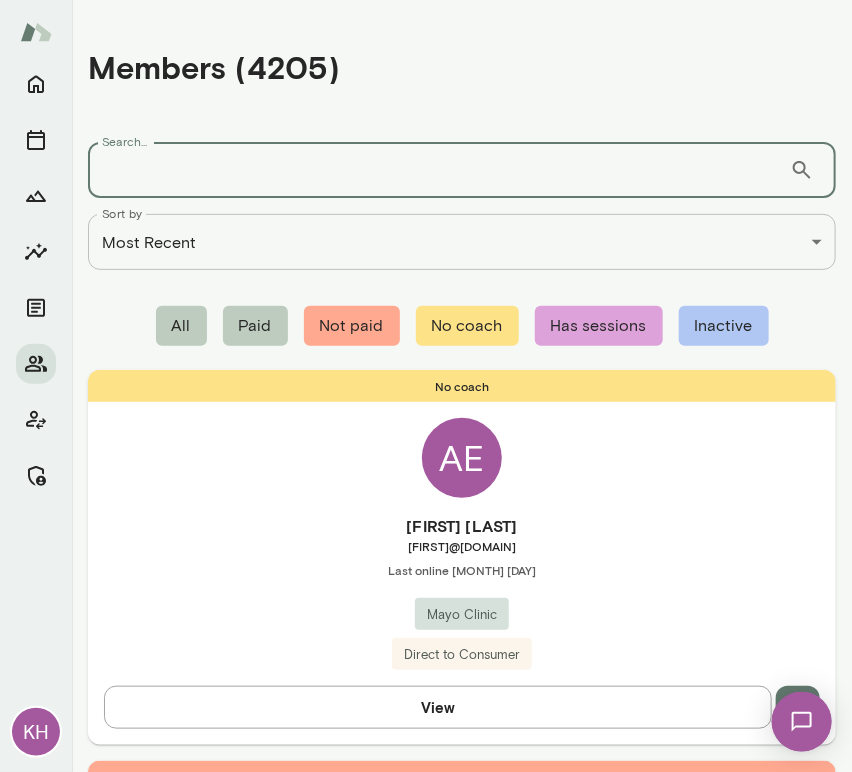 paste on "**********" 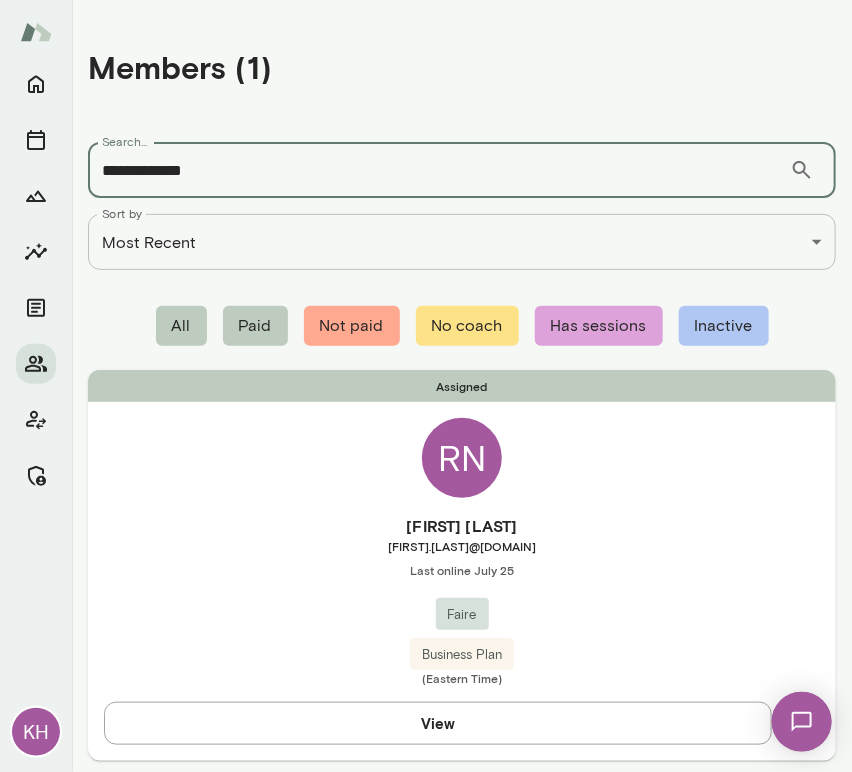 type on "**********" 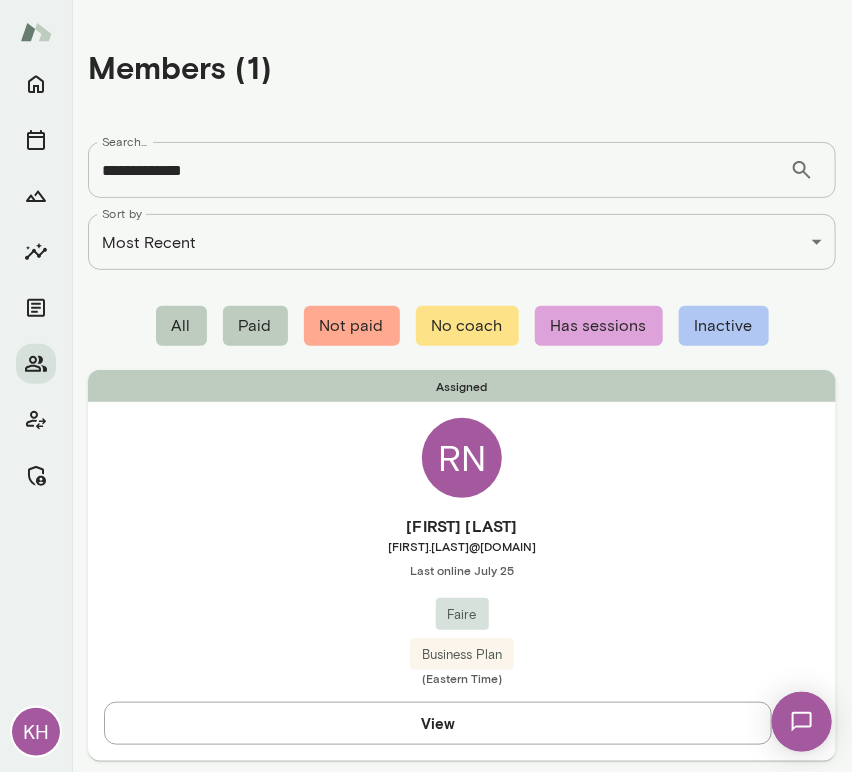 click on "Assigned [INITIALS] [FIRST] [LAST] [FIRST].[LAST]@[DOMAIN] Last online [MONTH] [DAY] [DOMAIN] [DOMAIN] ([TIMEZONE]) View" at bounding box center (462, 565) 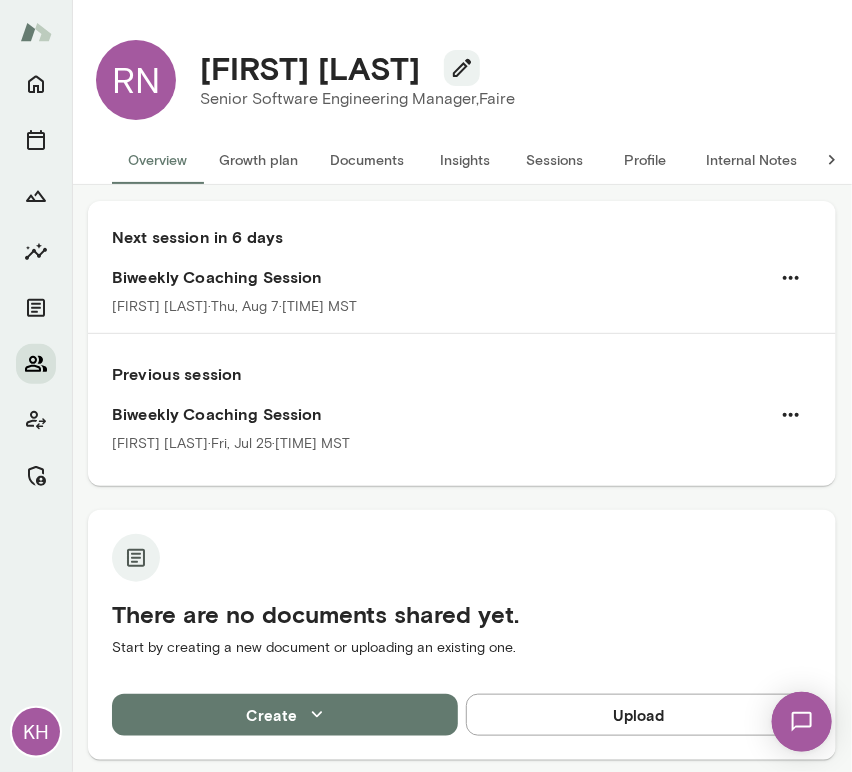 click 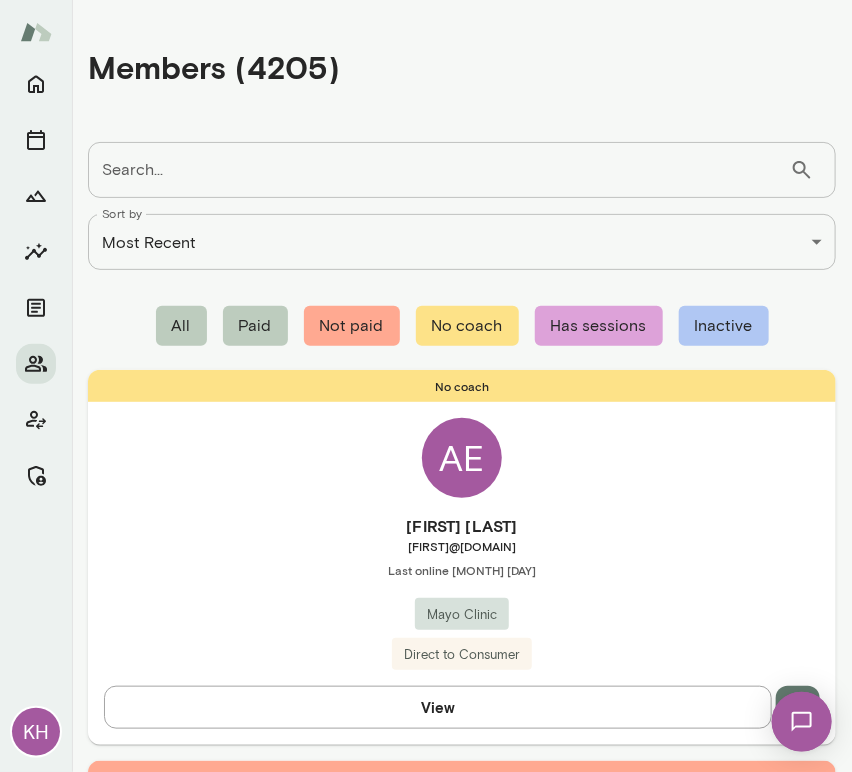 click on "Search..." at bounding box center (439, 170) 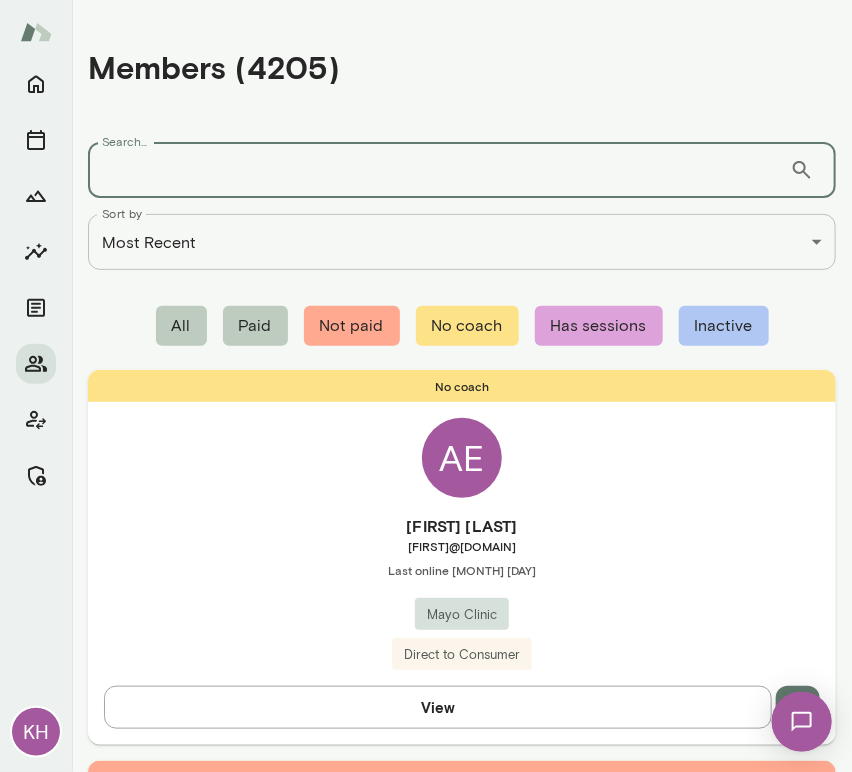 paste on "**********" 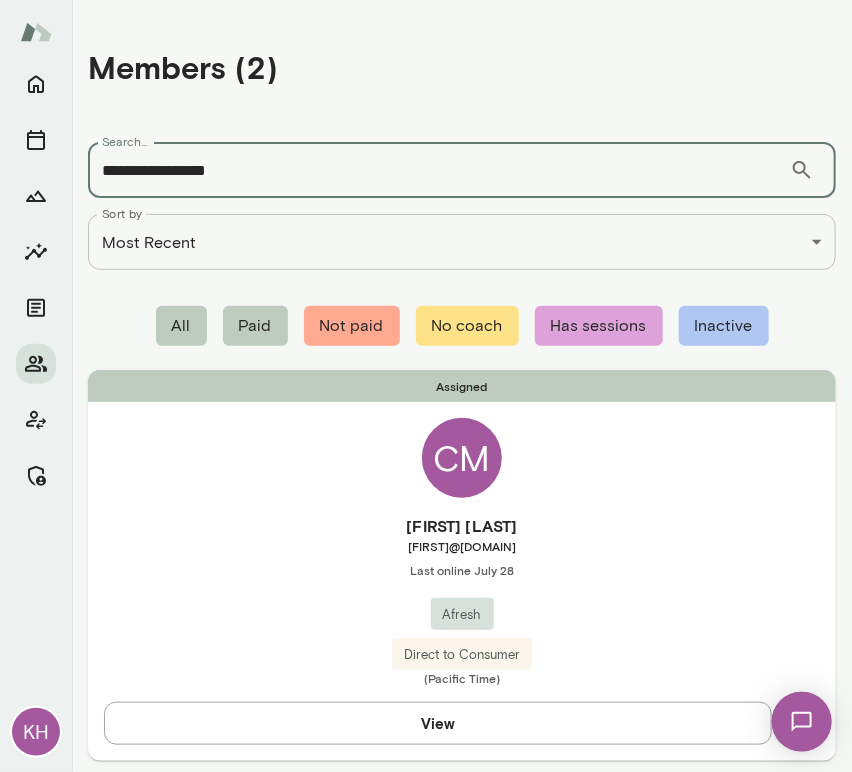 type on "**********" 